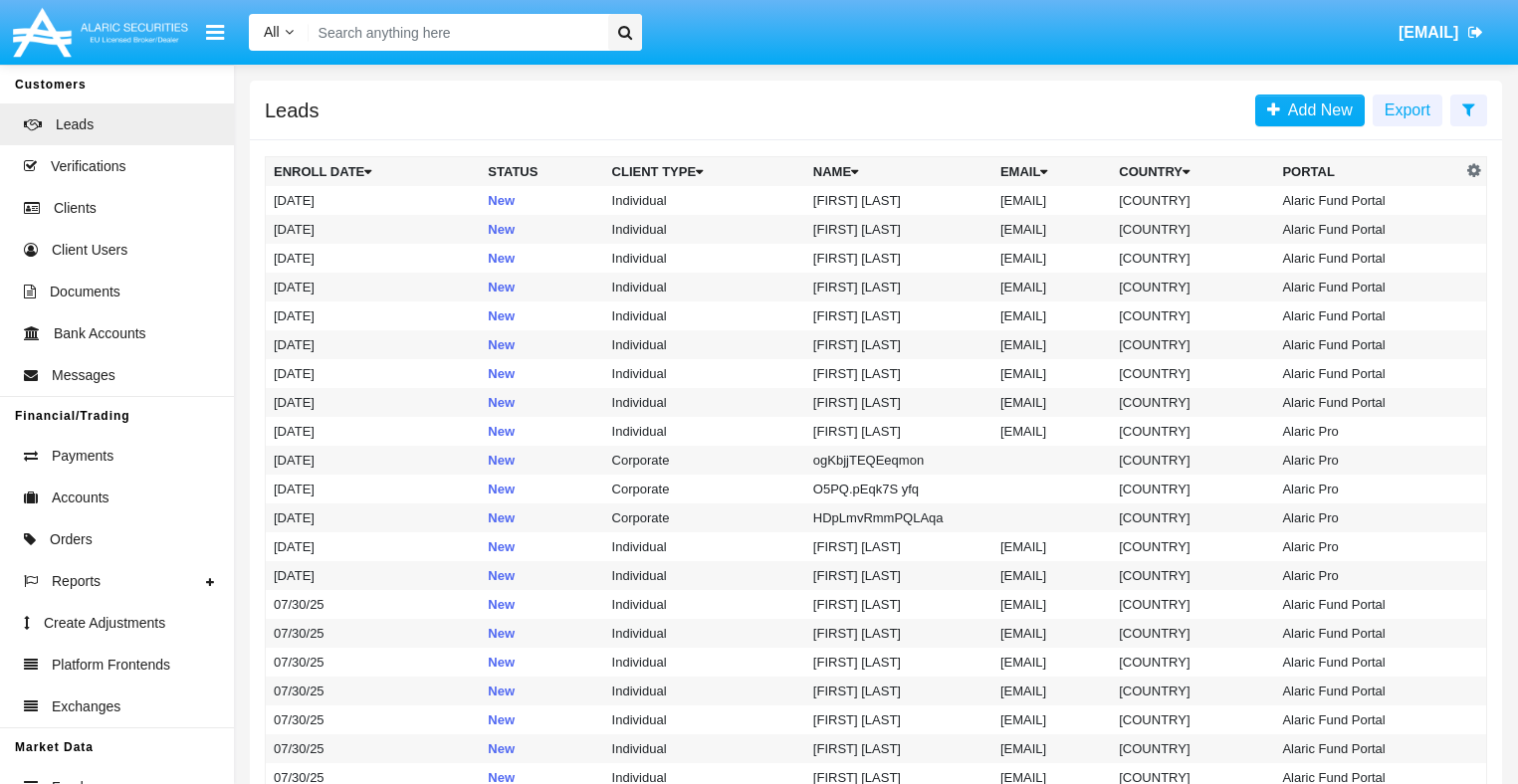 scroll, scrollTop: 0, scrollLeft: 0, axis: both 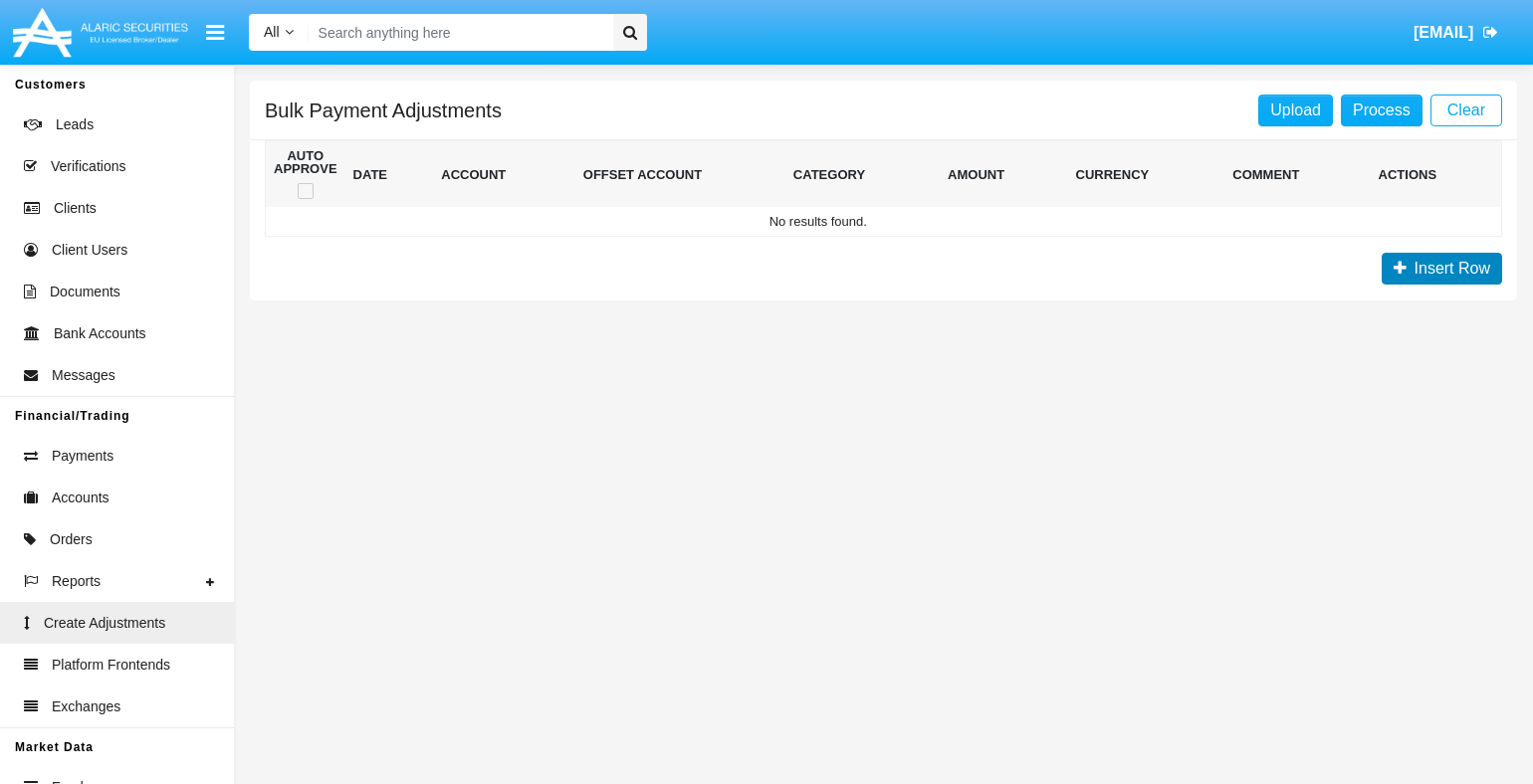 click on "Insert Row" 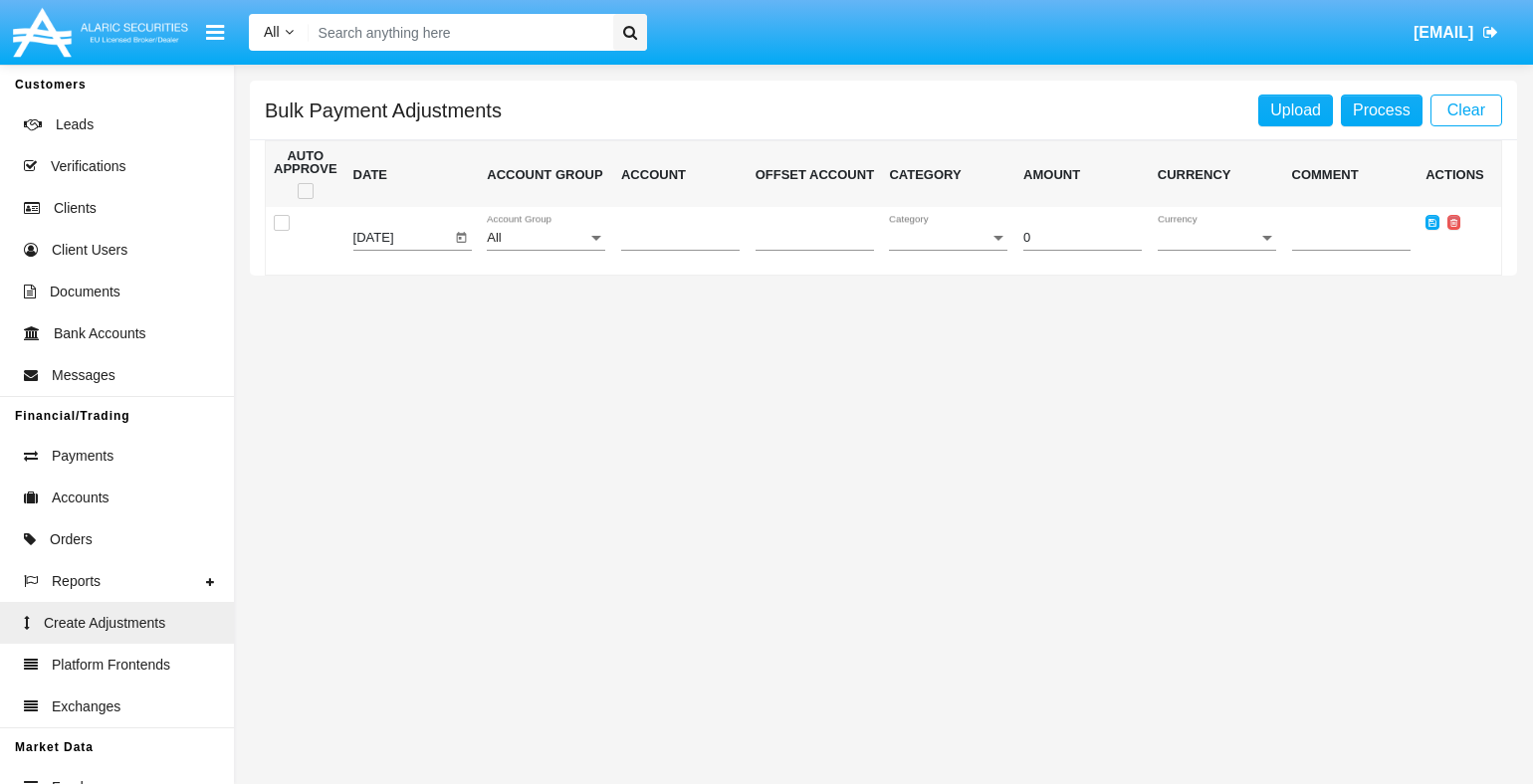 click on "All" at bounding box center (537, 238) 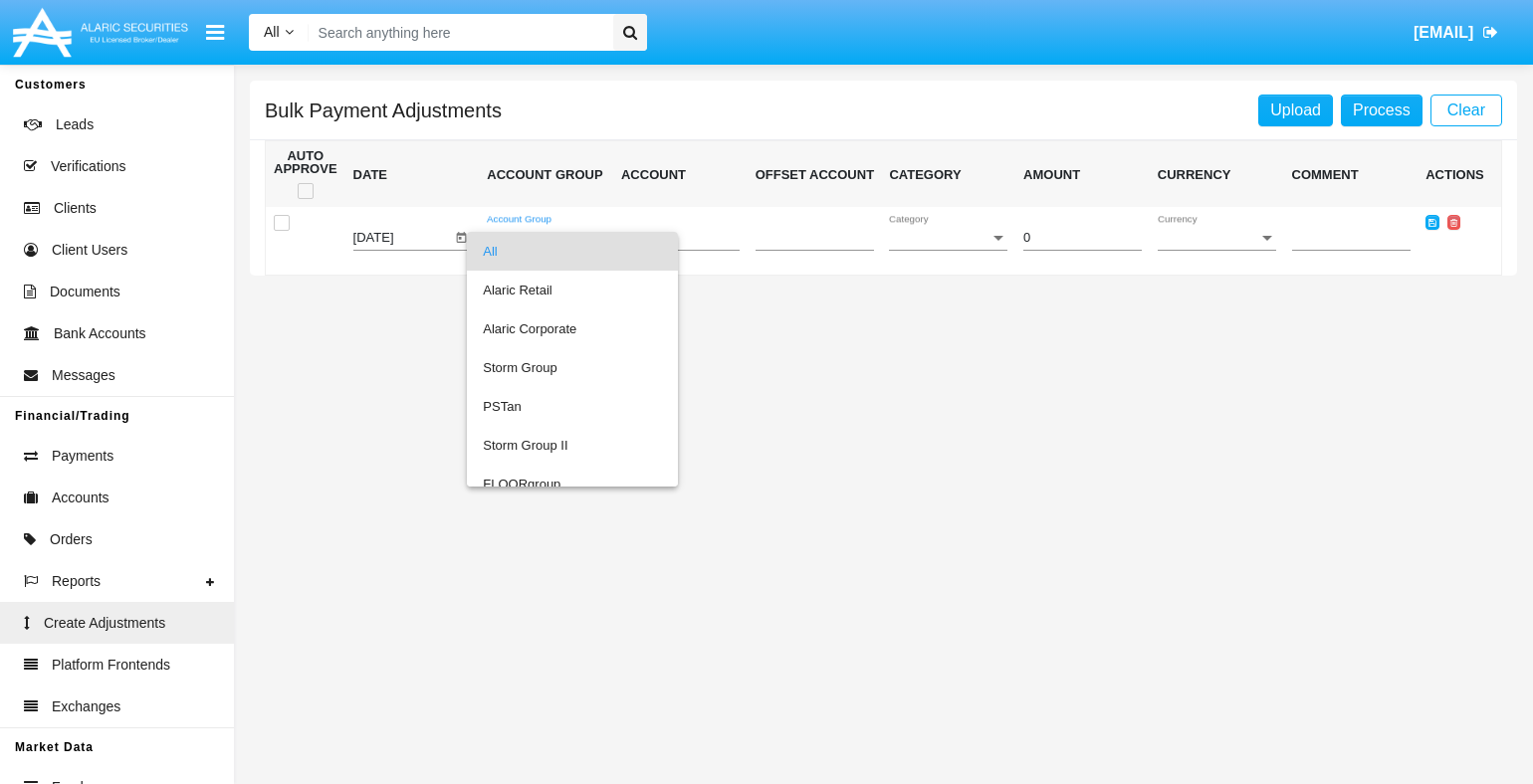scroll, scrollTop: 1878, scrollLeft: 0, axis: vertical 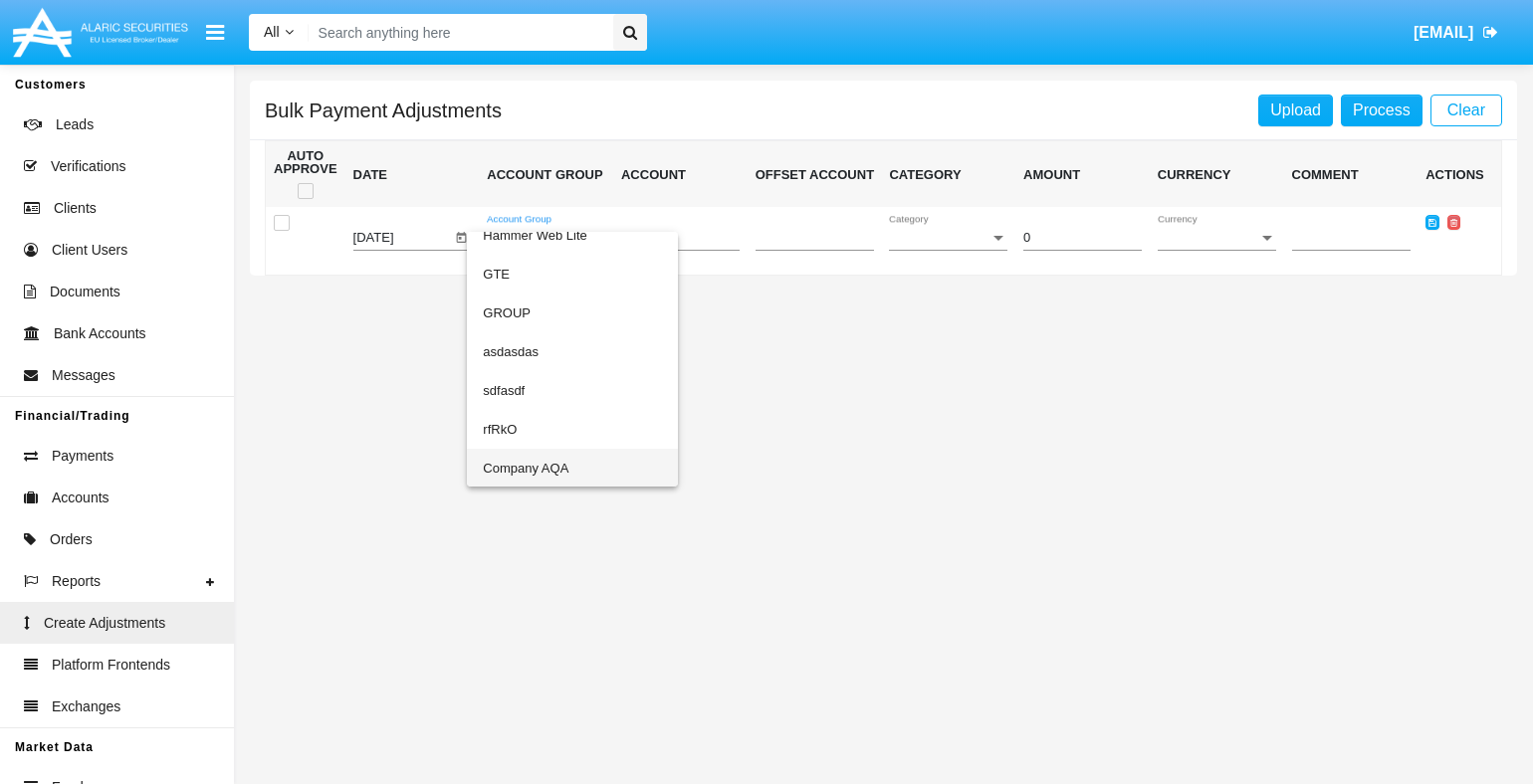 click on "Company AQA" at bounding box center [572, 468] 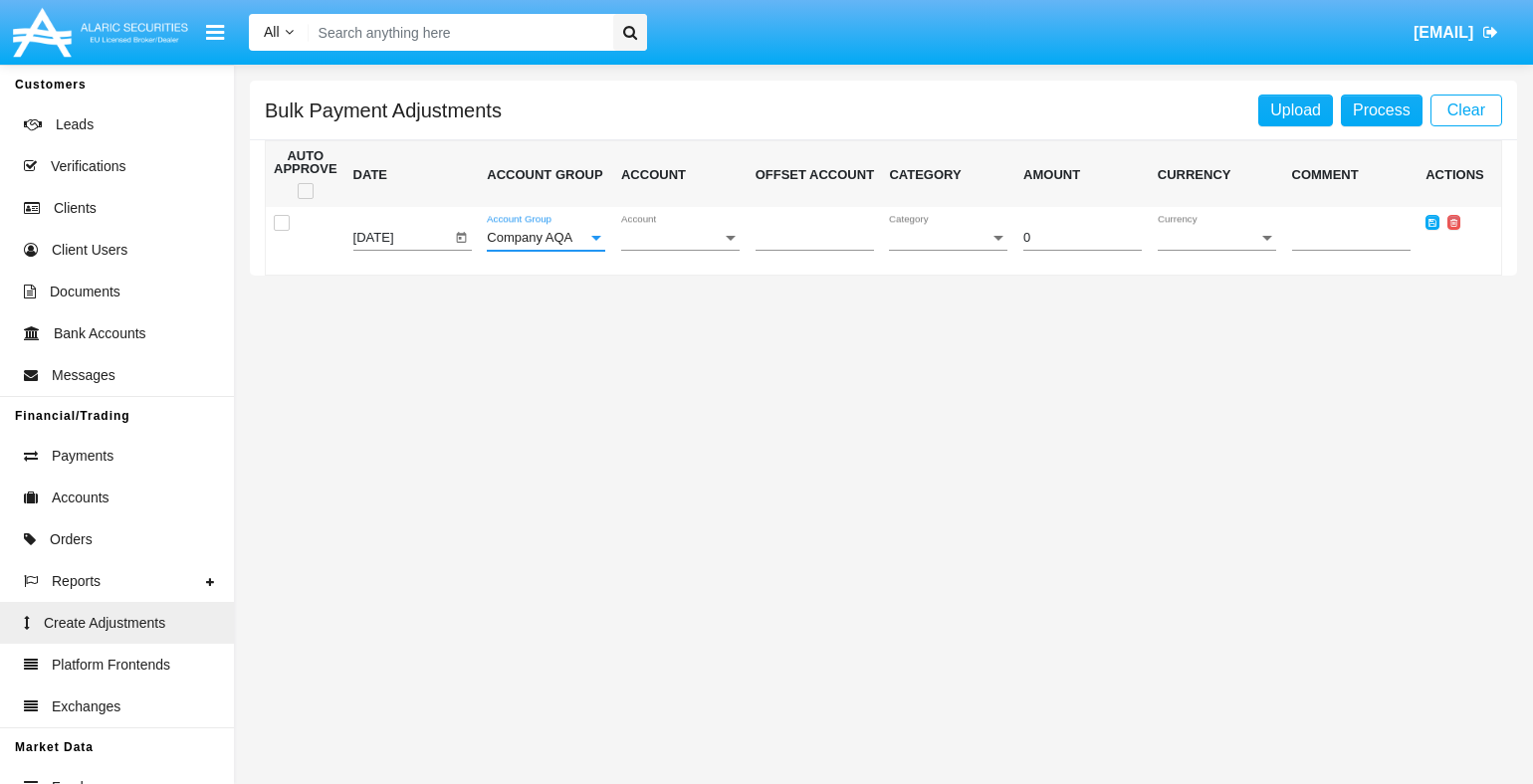 click on "Account" at bounding box center [671, 238] 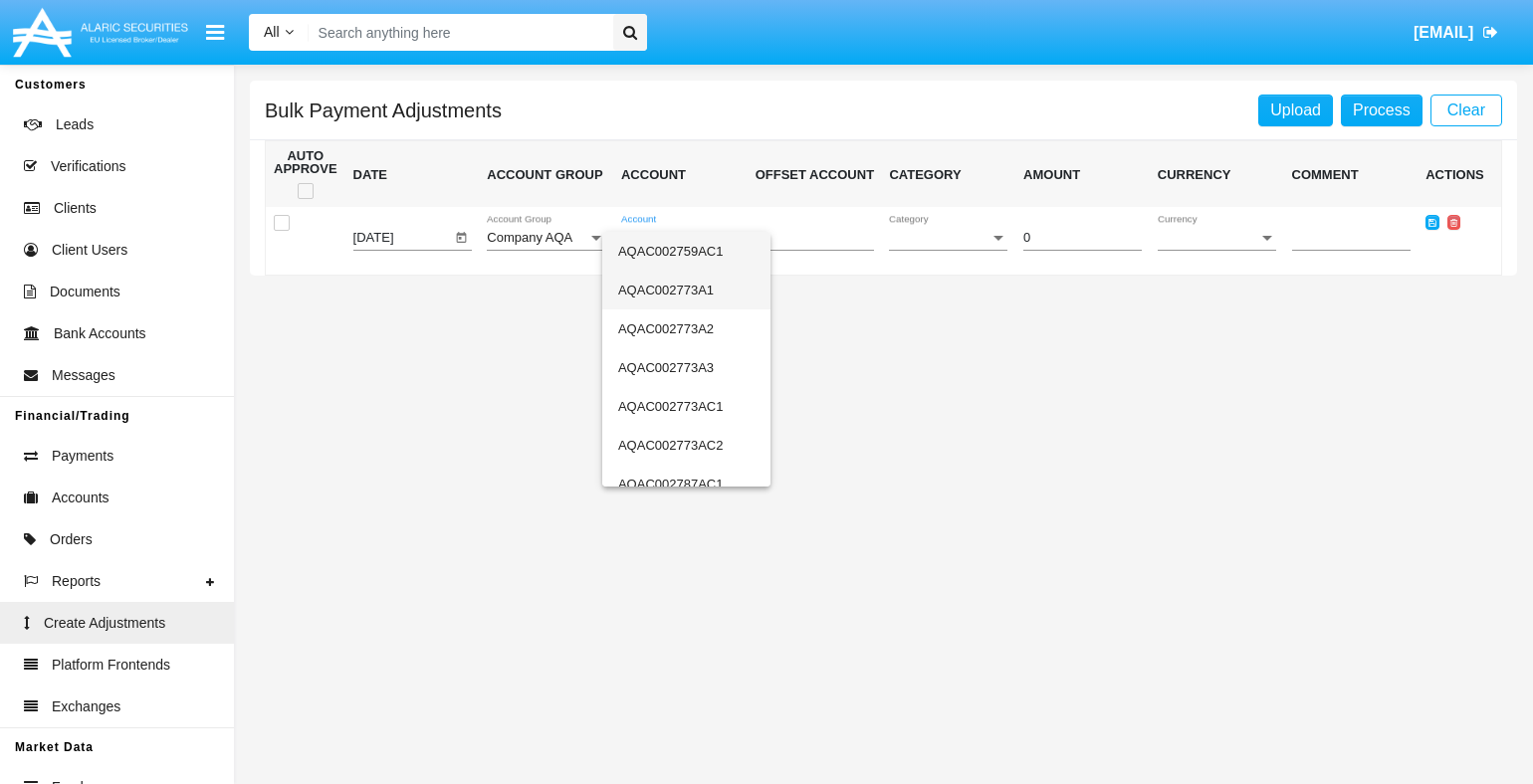 click on "AQAC002773A1" at bounding box center (687, 290) 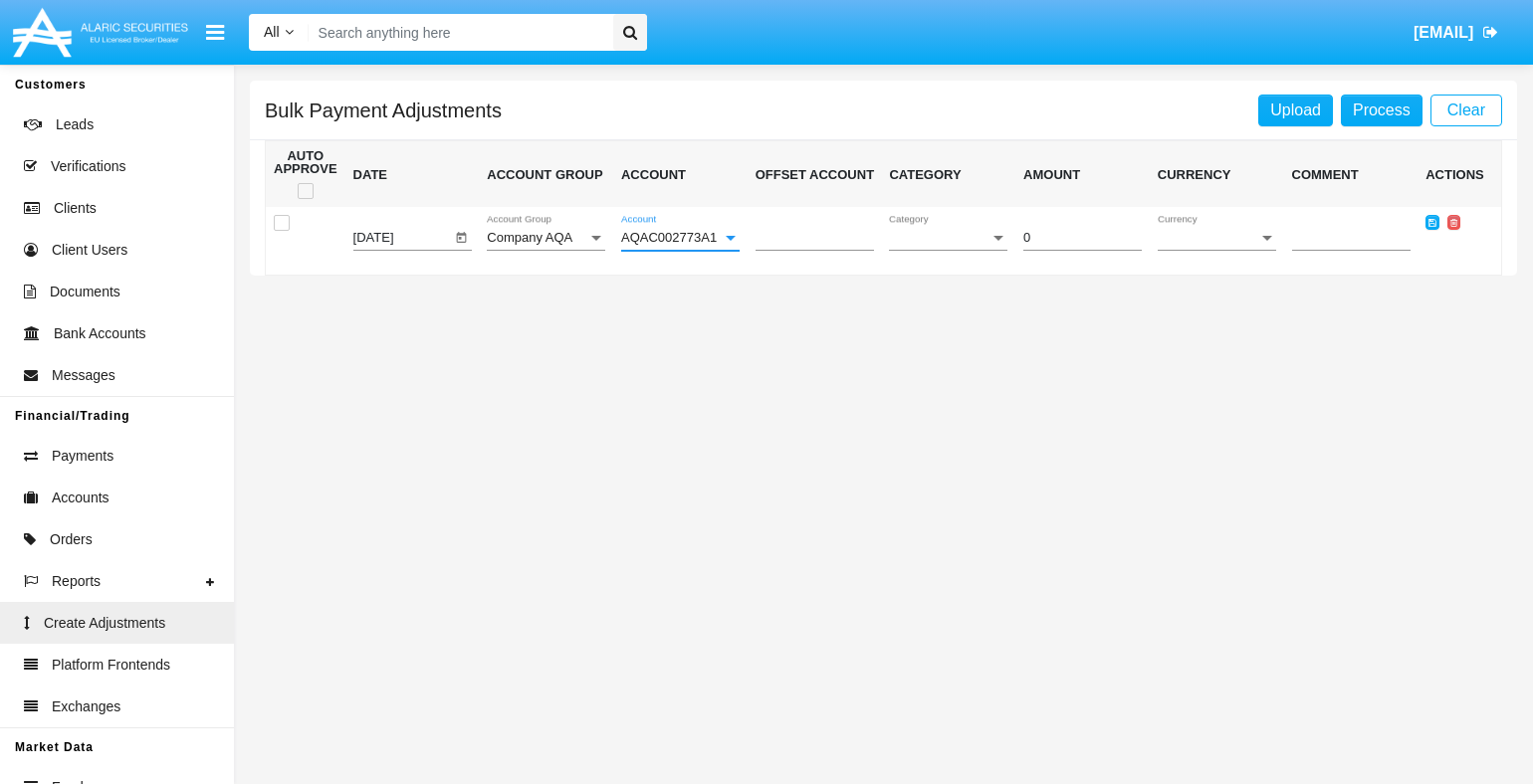 click on "Category" at bounding box center (939, 238) 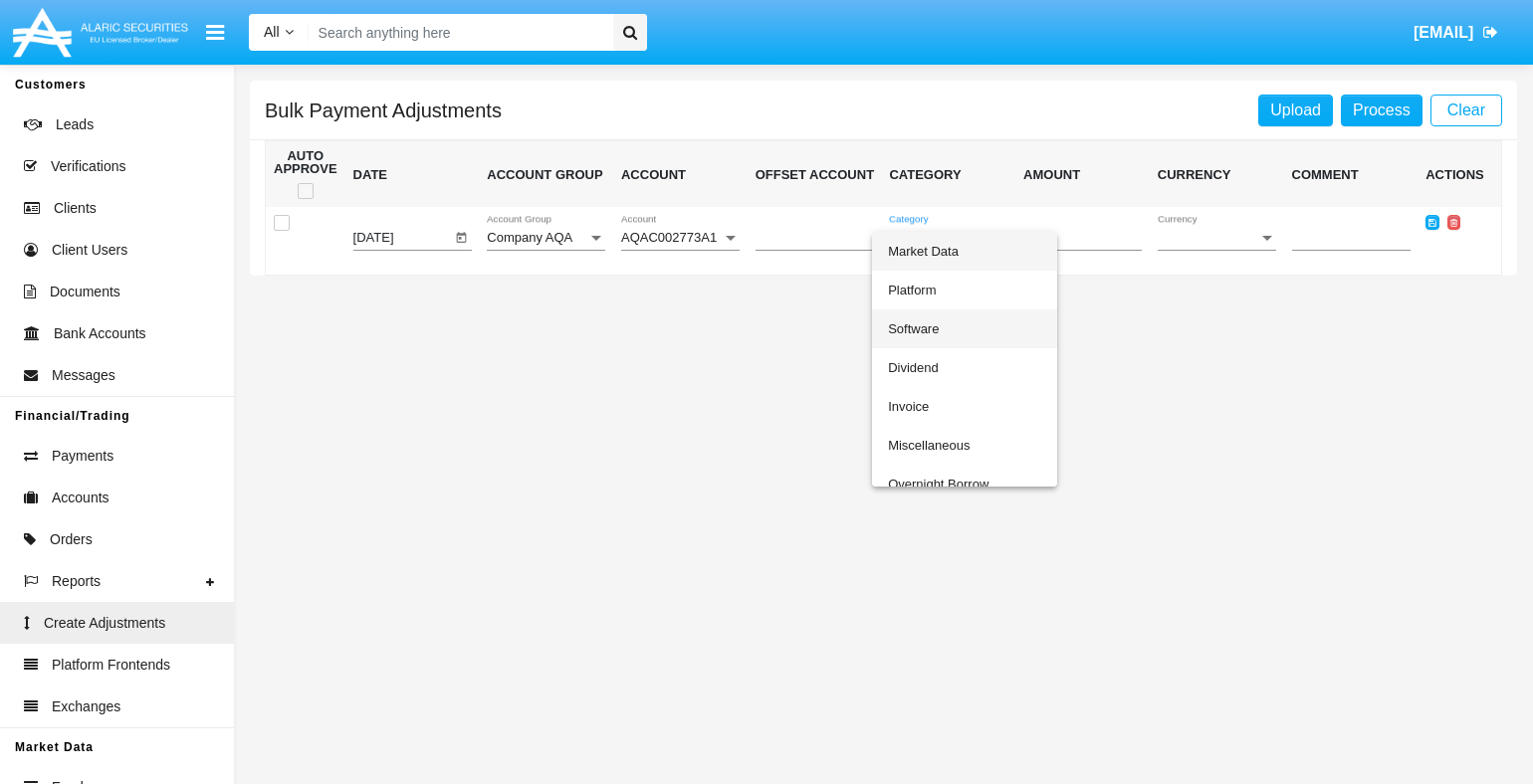 click on "Software" at bounding box center (964, 328) 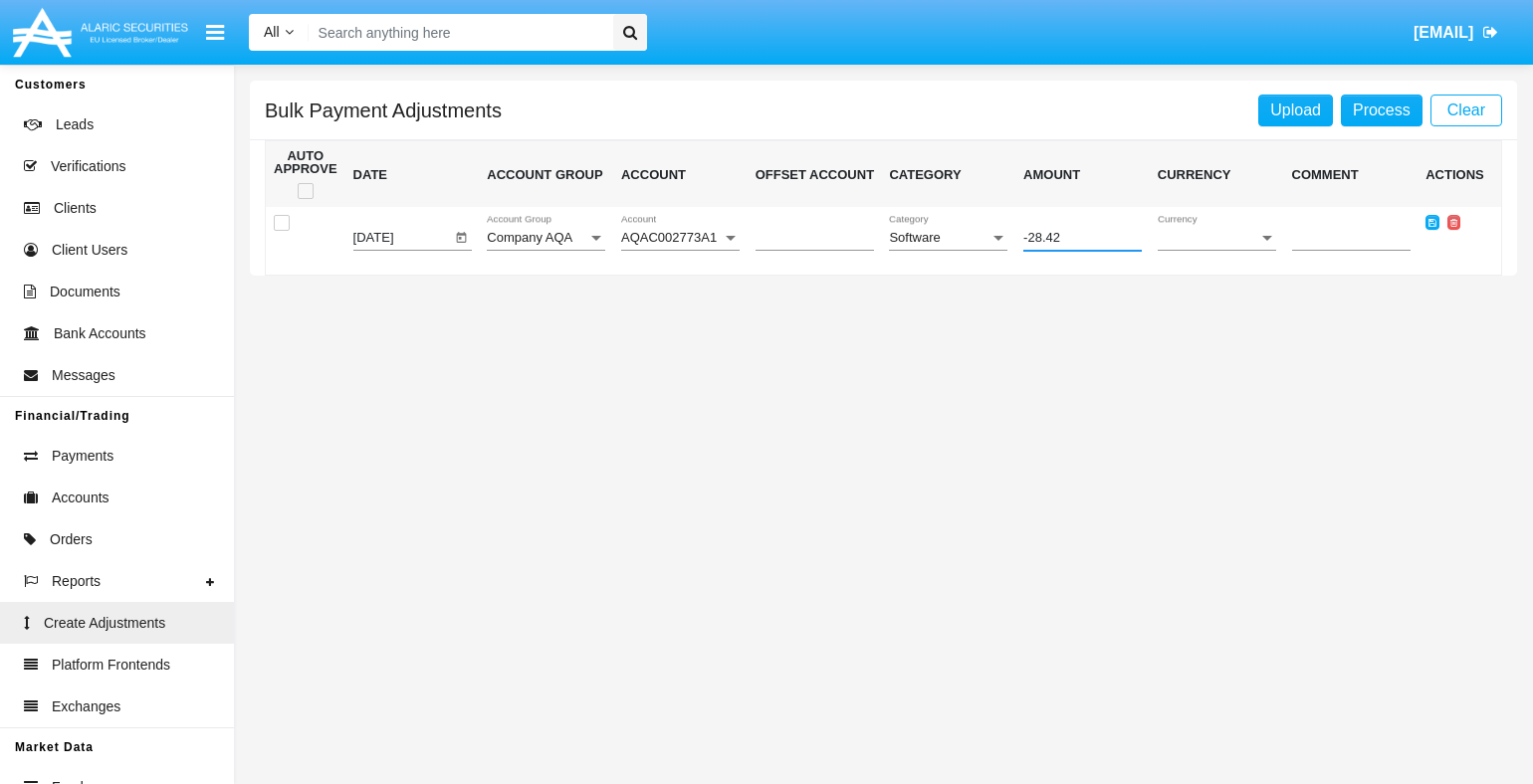 type on "-28.42" 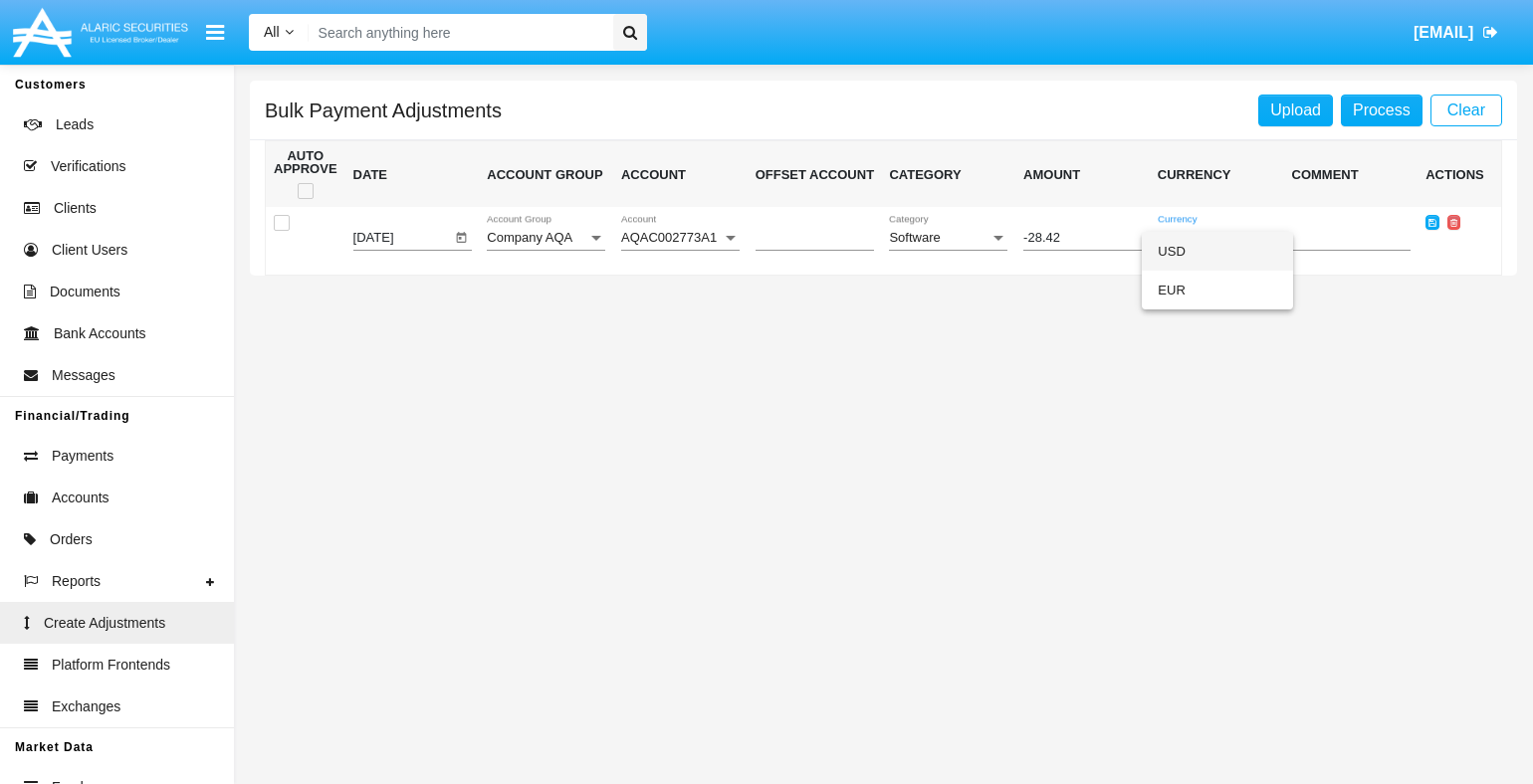 click on "USD" at bounding box center [1217, 251] 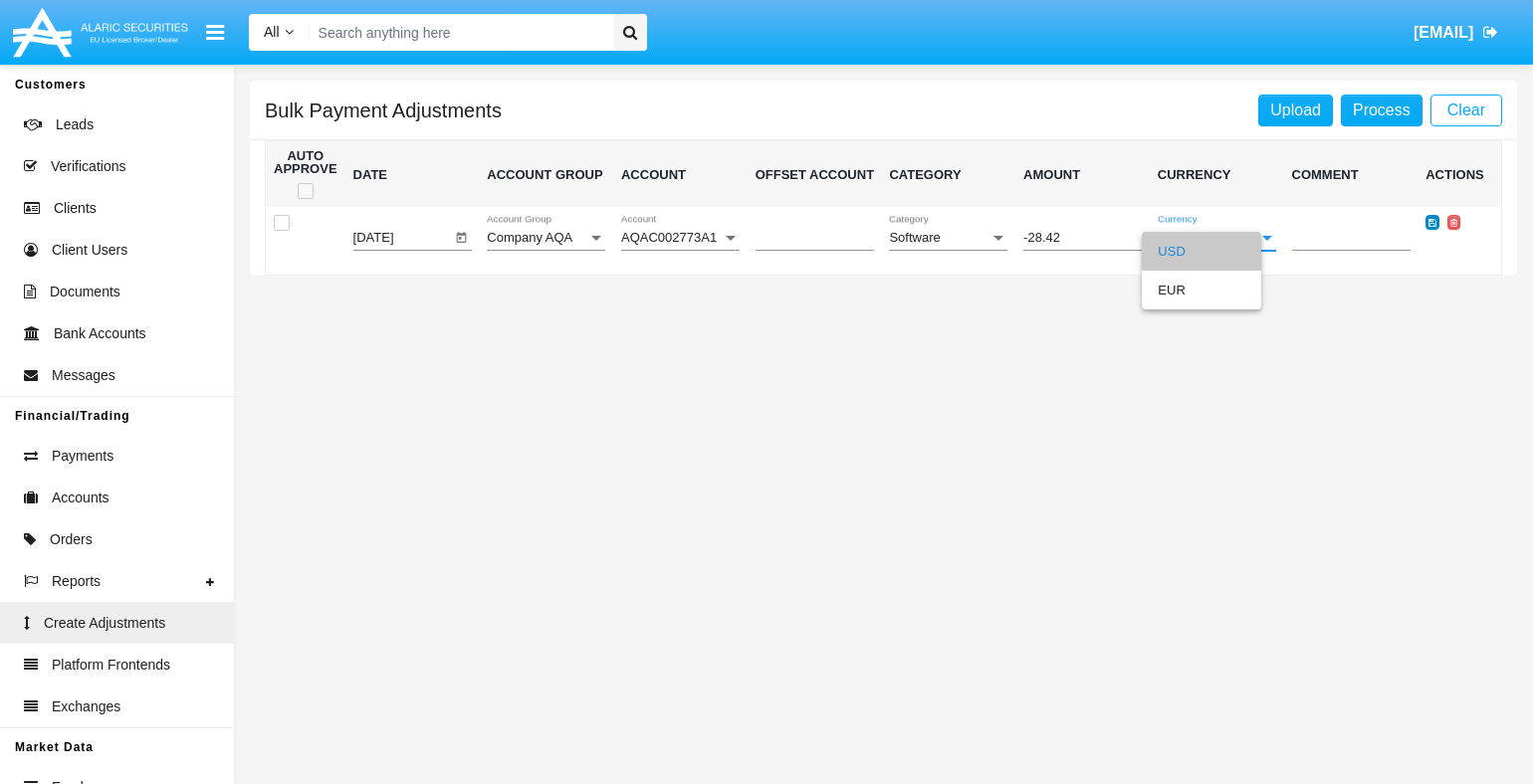 click 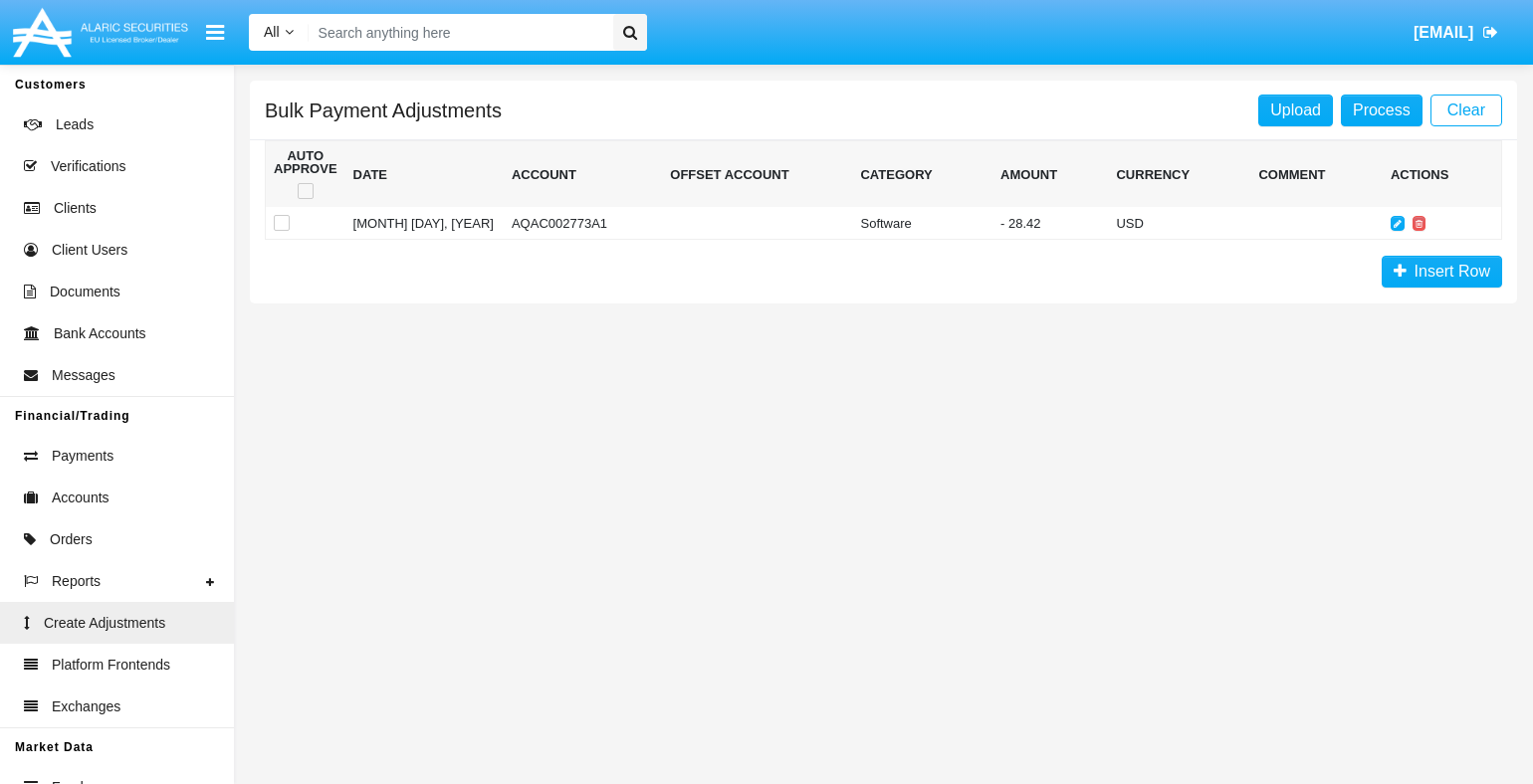 click at bounding box center (306, 191) 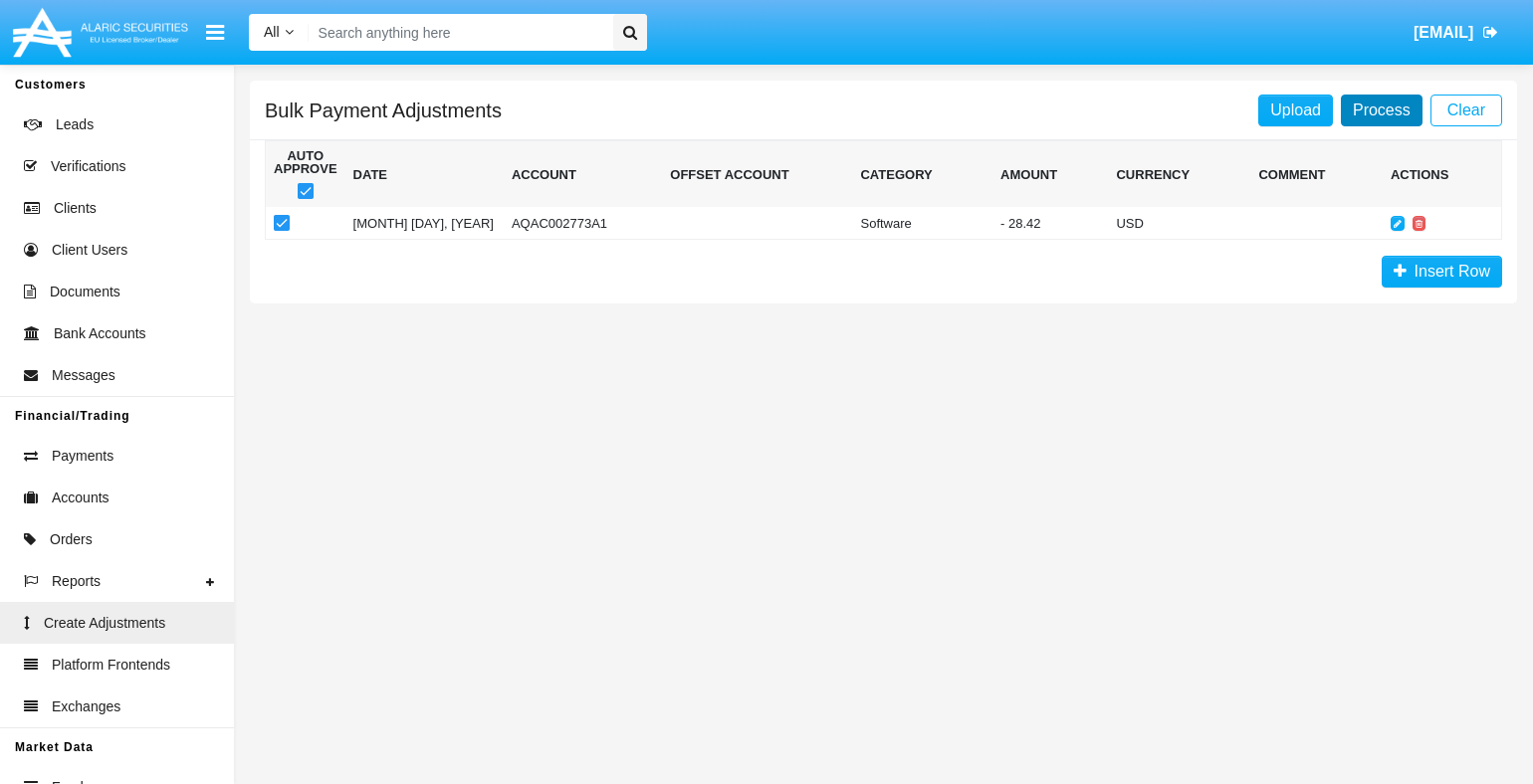 click on "Process" 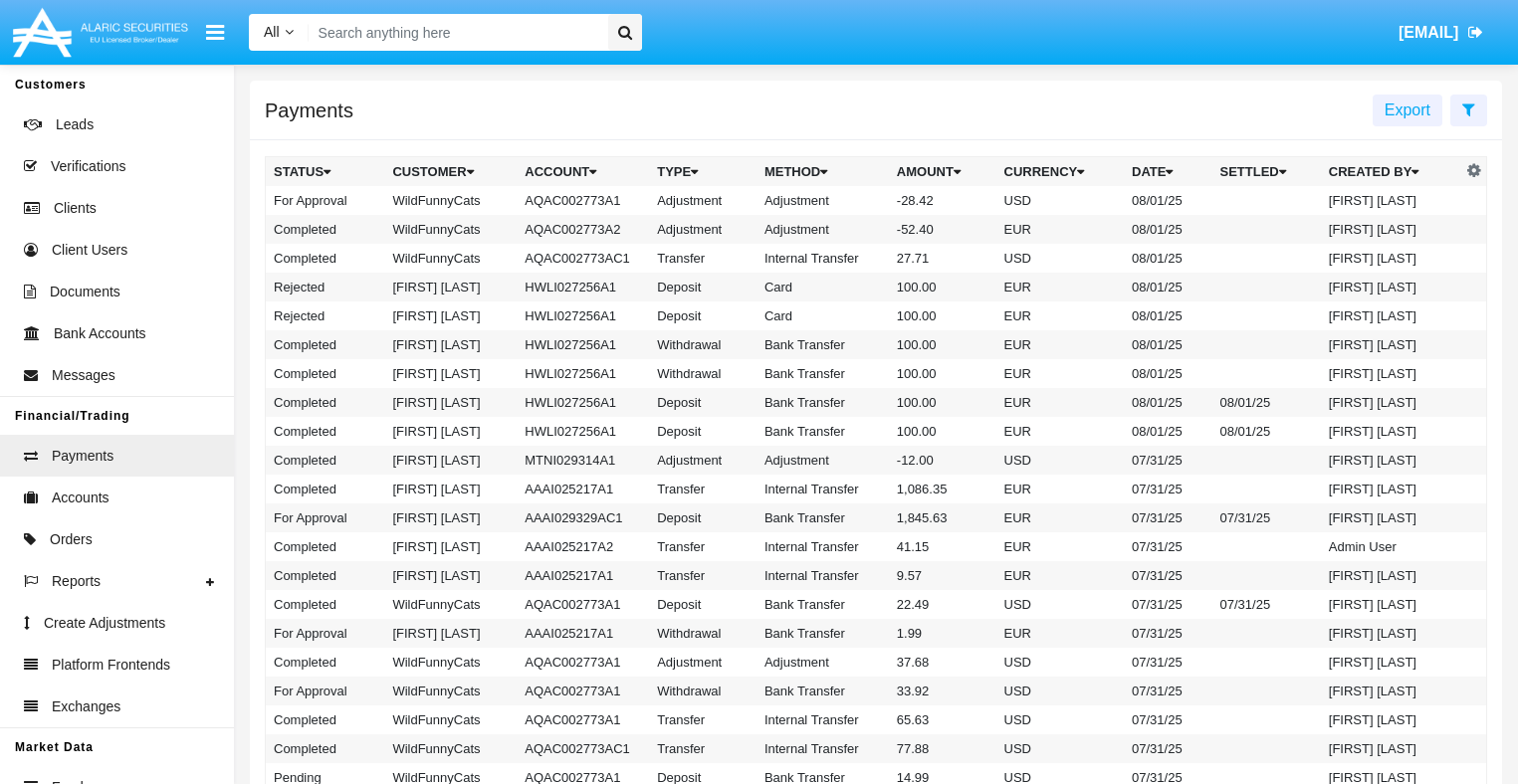 scroll, scrollTop: 0, scrollLeft: 0, axis: both 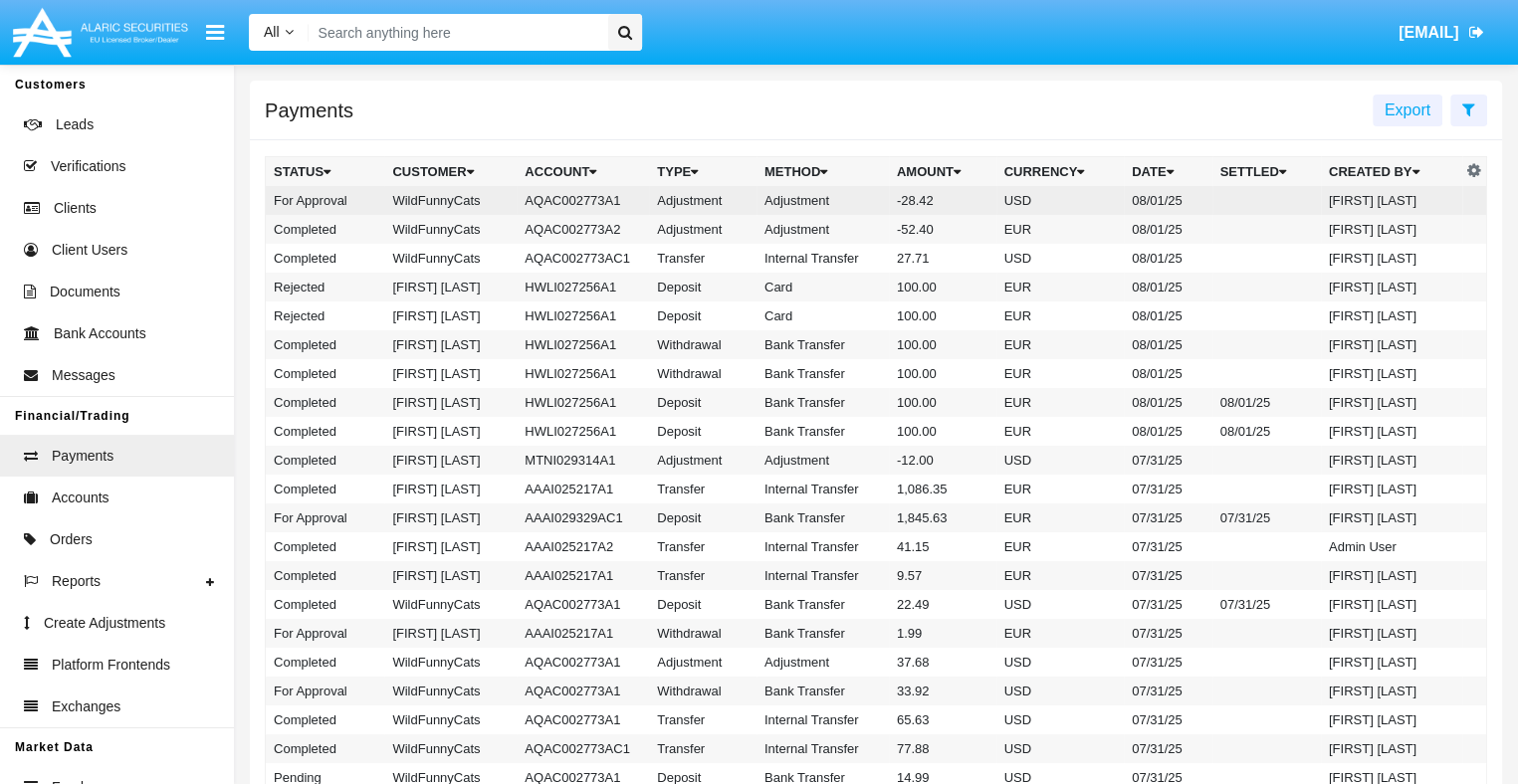 click on "Adjustment" 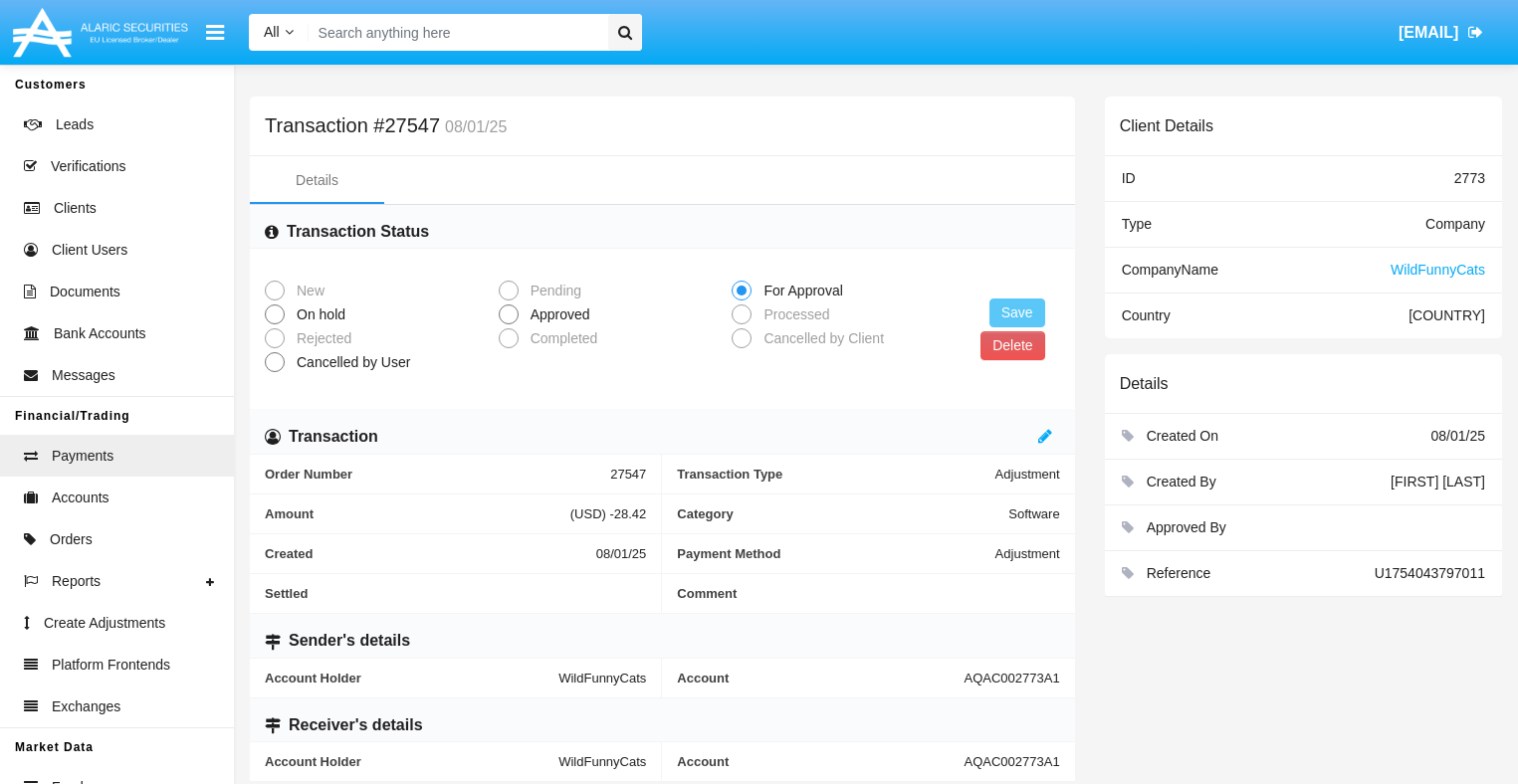 scroll, scrollTop: 0, scrollLeft: 0, axis: both 